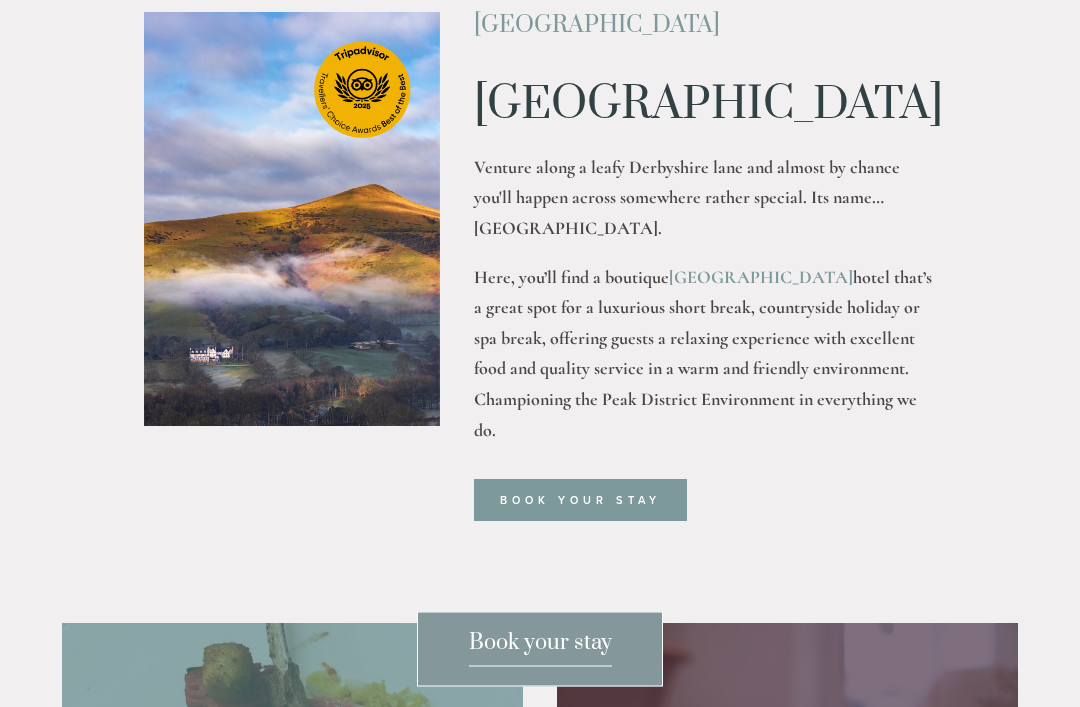 scroll, scrollTop: 725, scrollLeft: 0, axis: vertical 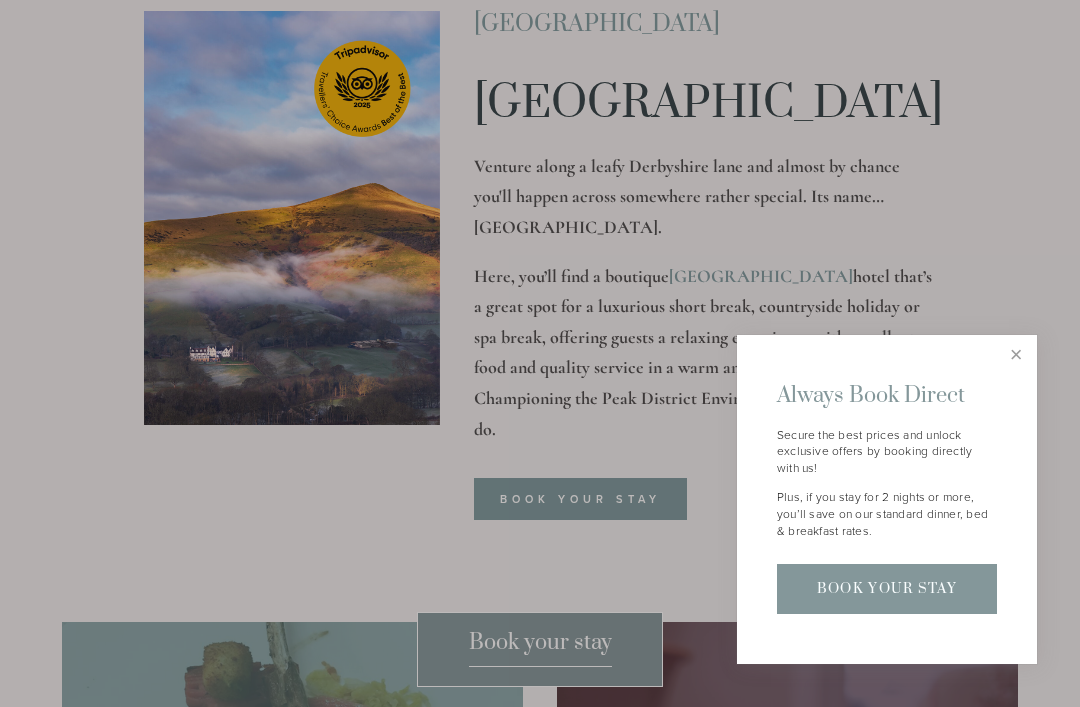 click at bounding box center (1016, 355) 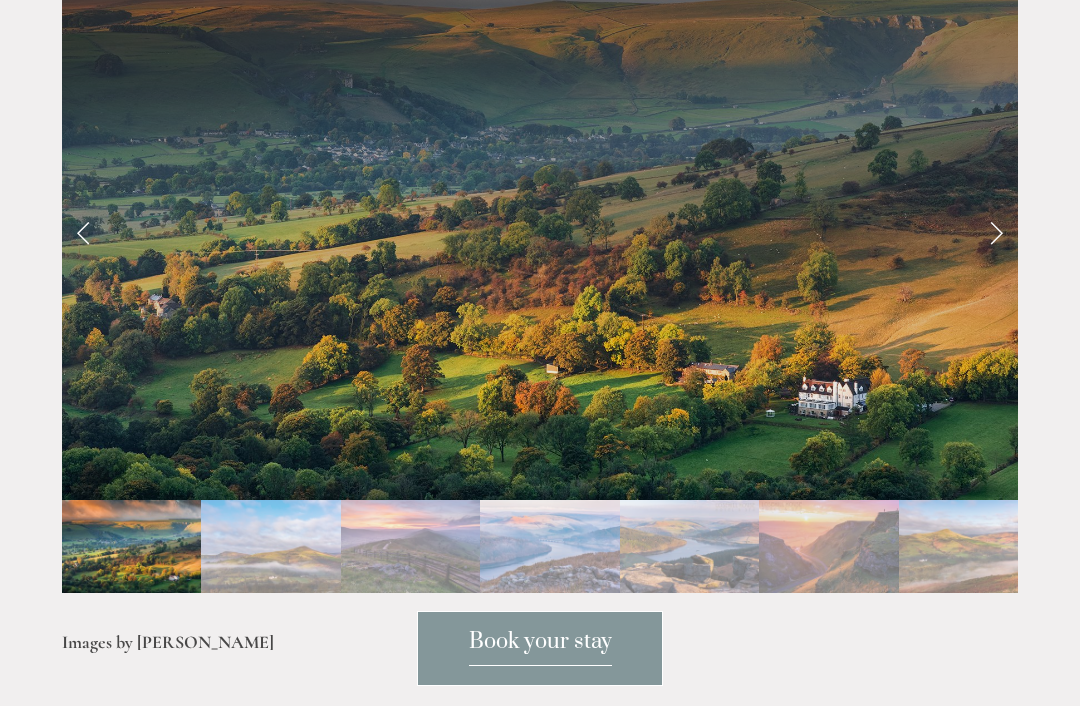 scroll, scrollTop: 4317, scrollLeft: 0, axis: vertical 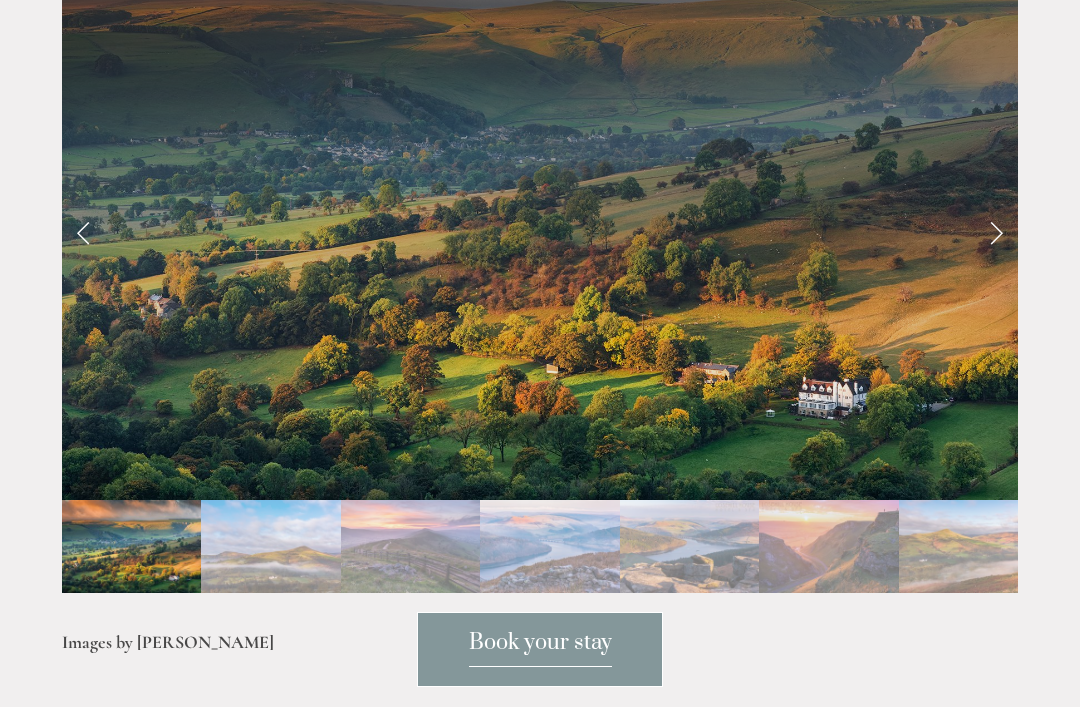 click at bounding box center [540, 610] 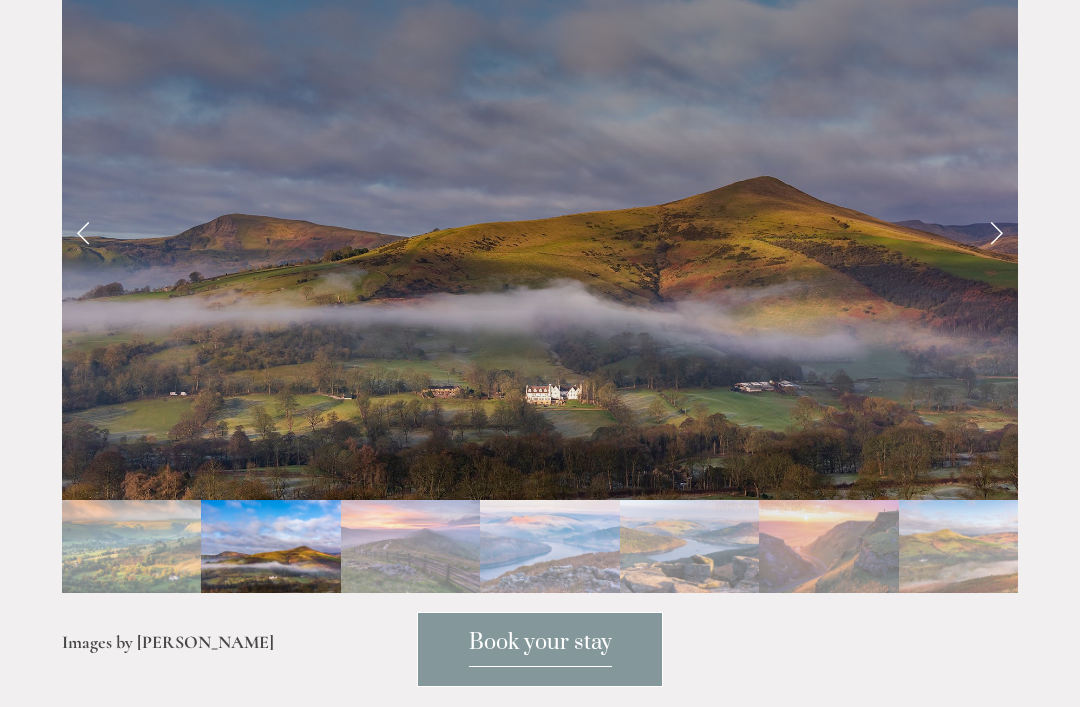 click at bounding box center [996, 231] 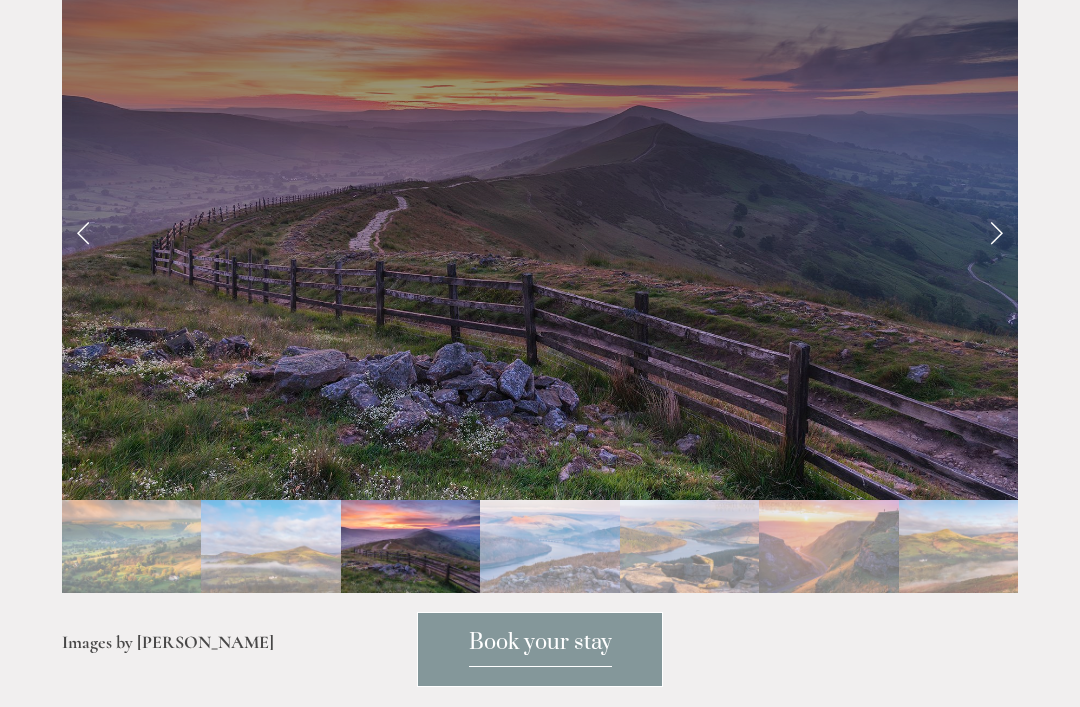 click at bounding box center (996, 231) 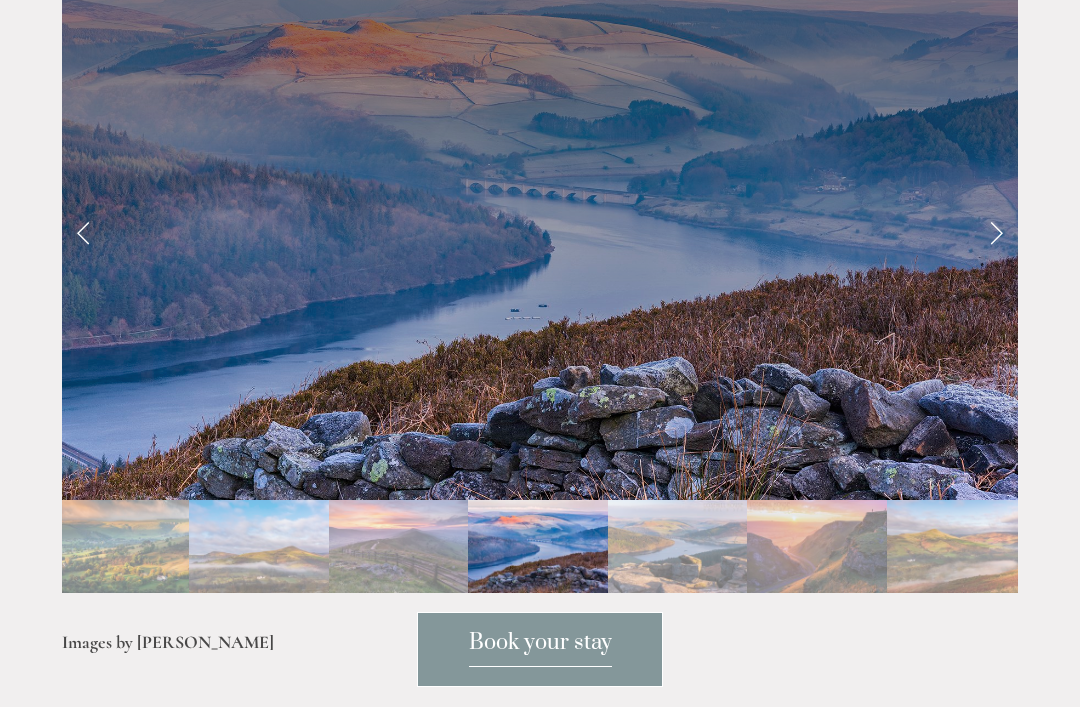 click at bounding box center (996, 231) 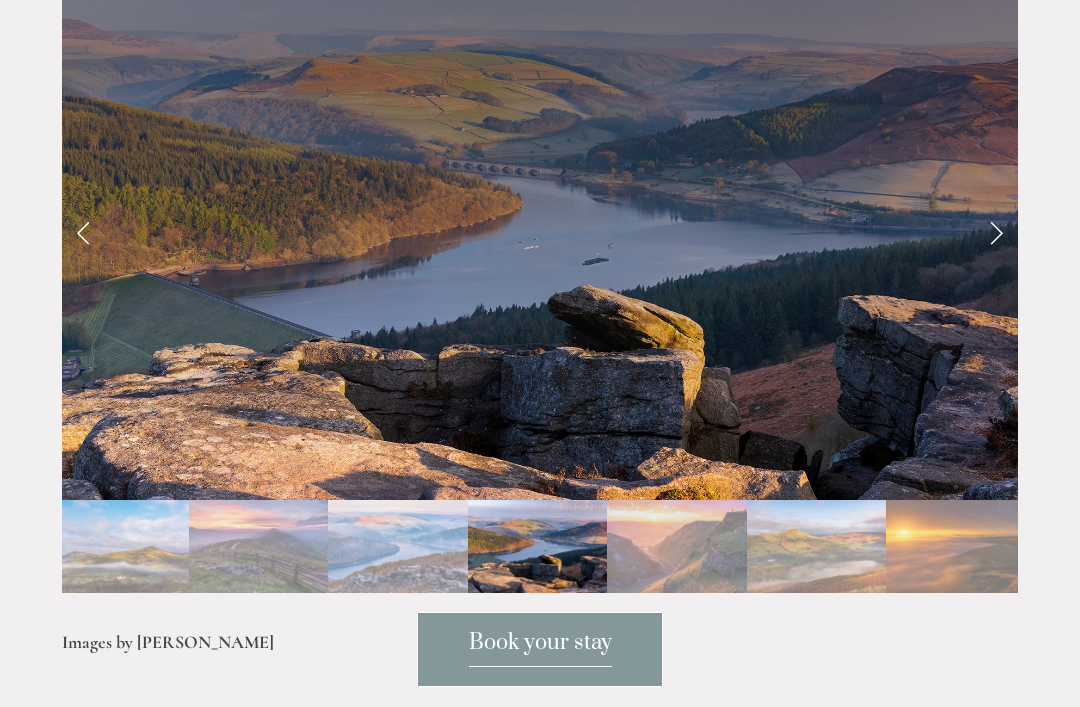 click at bounding box center (996, 231) 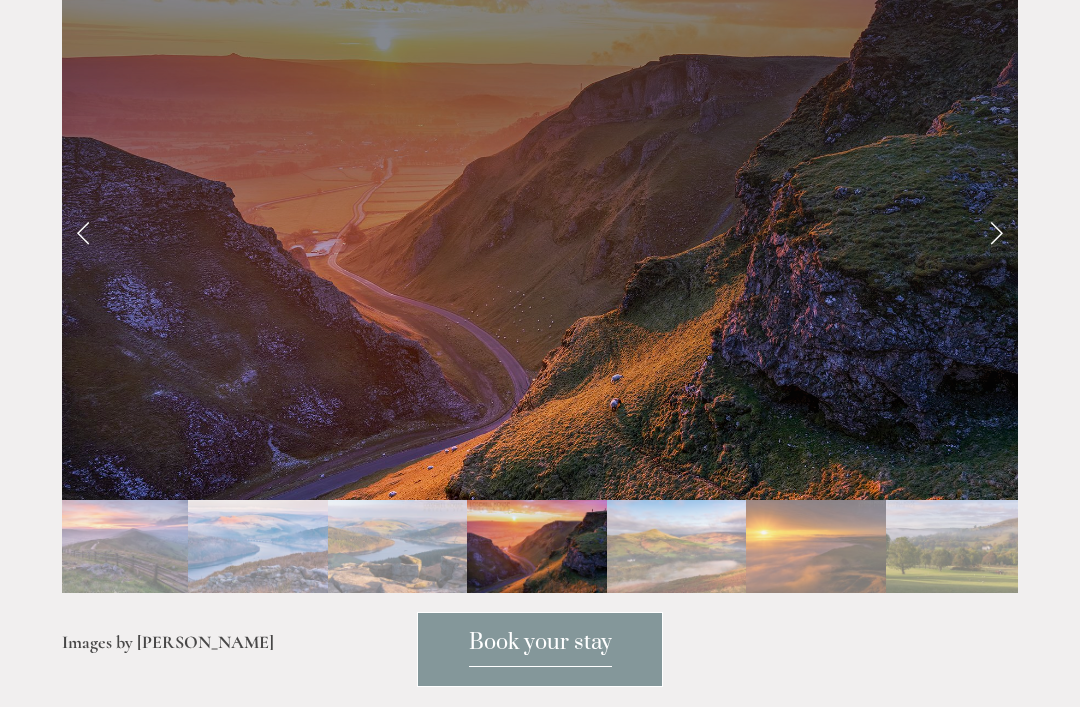 click at bounding box center (996, 231) 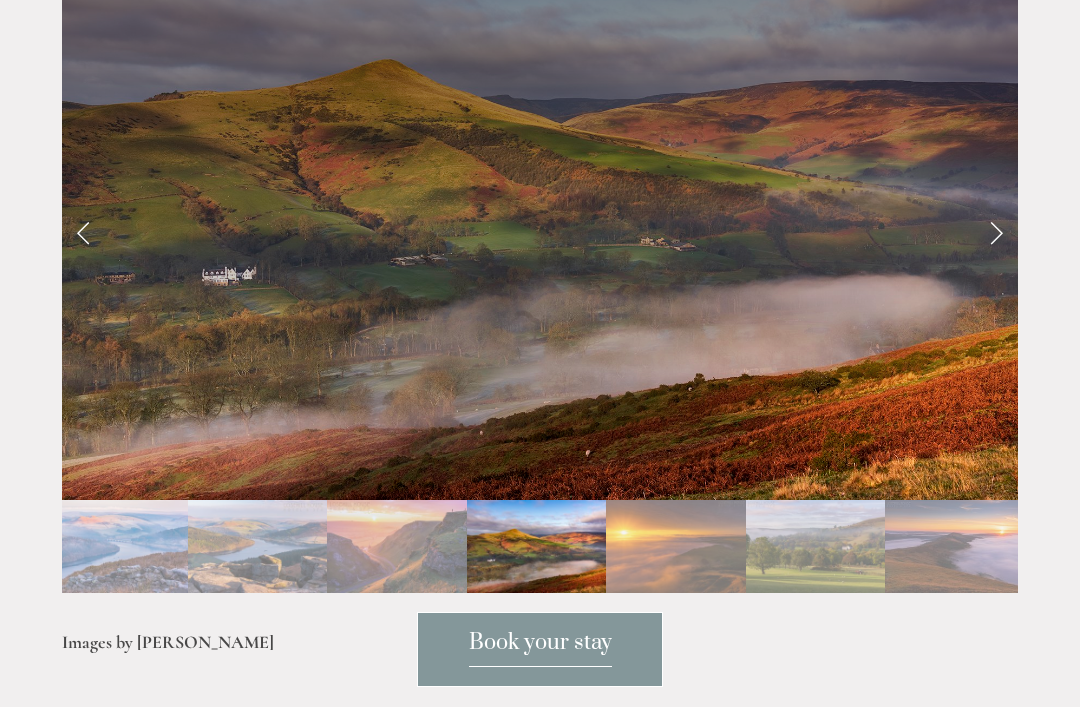 click at bounding box center (996, 231) 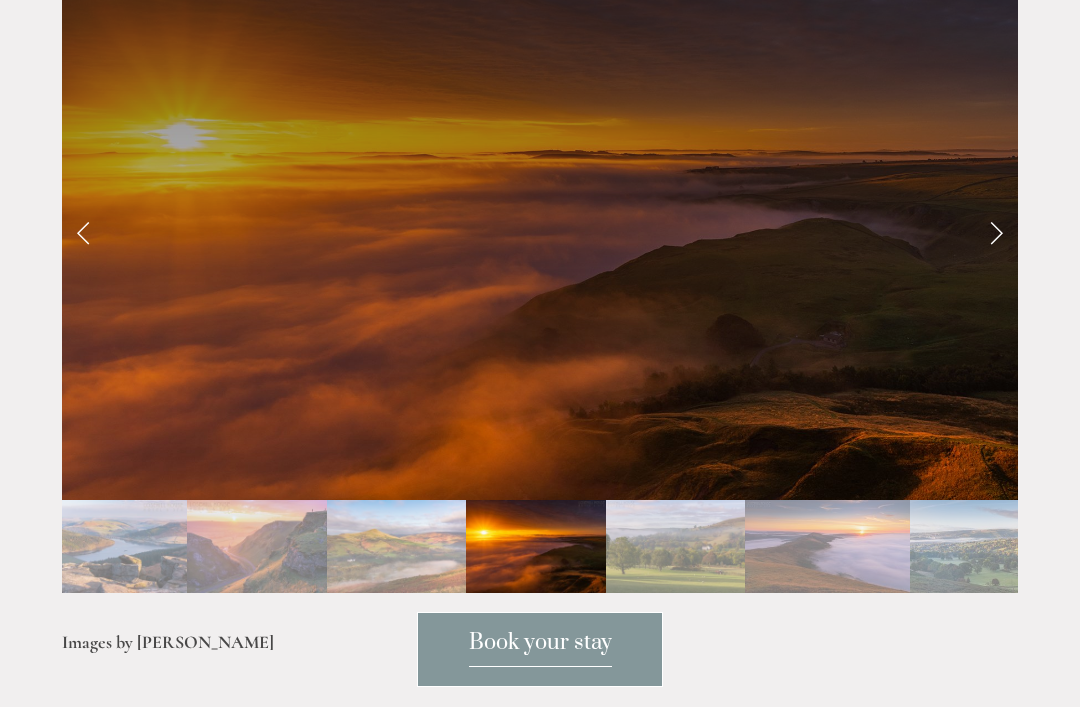 click at bounding box center [996, 231] 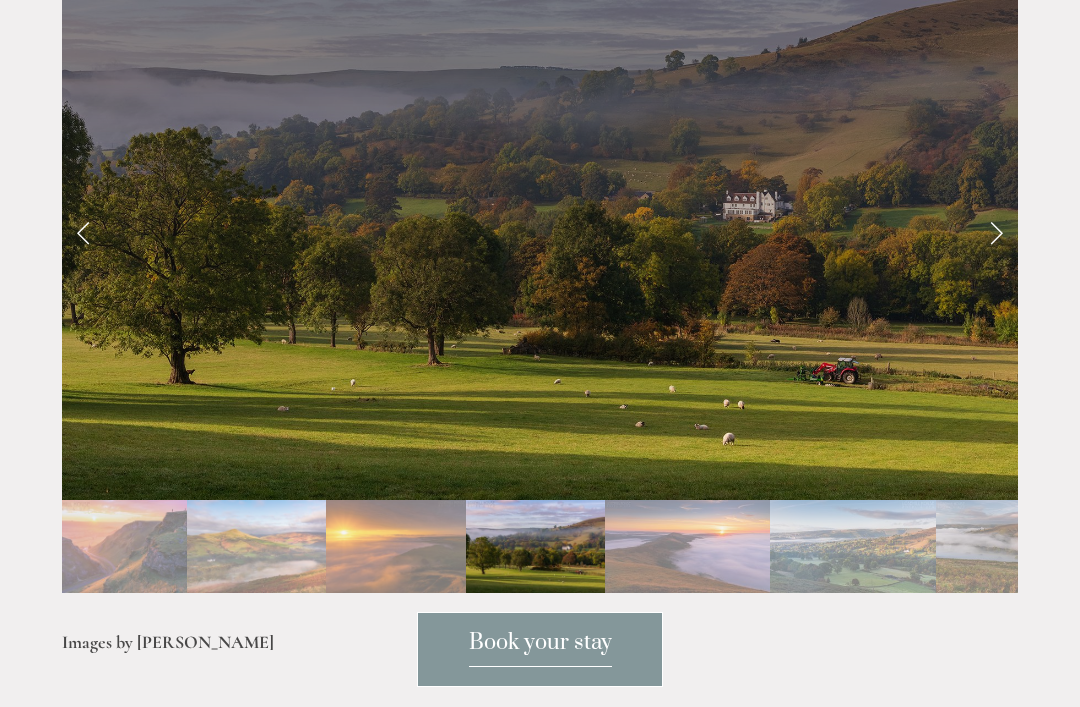 click at bounding box center [996, 231] 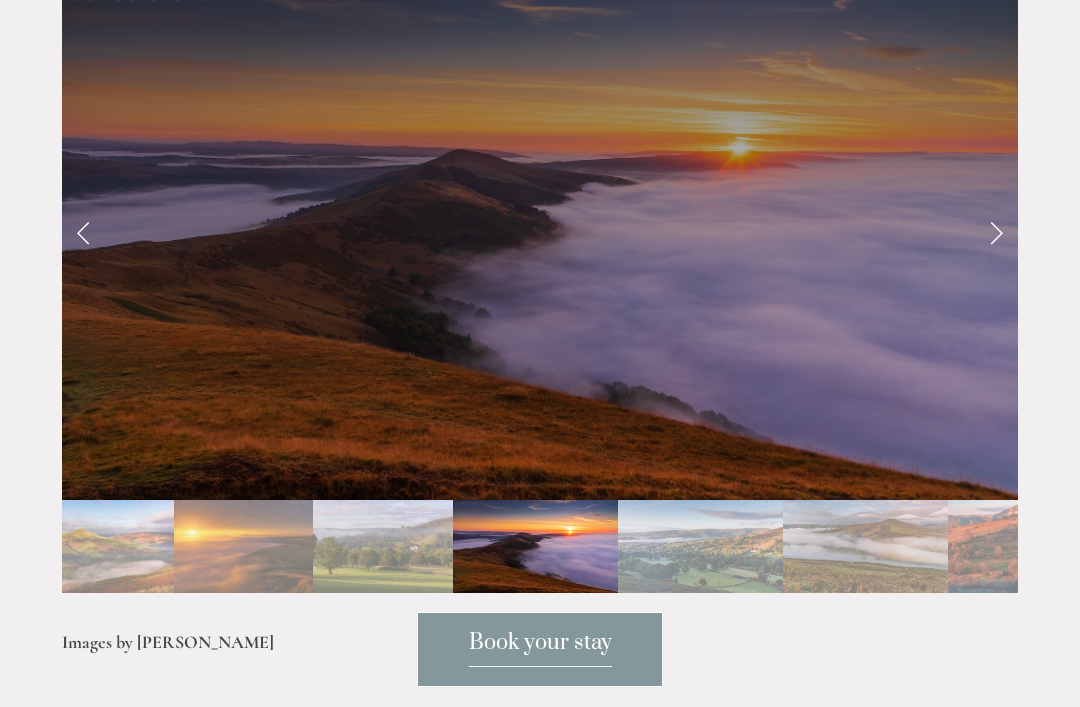 click at bounding box center (996, 231) 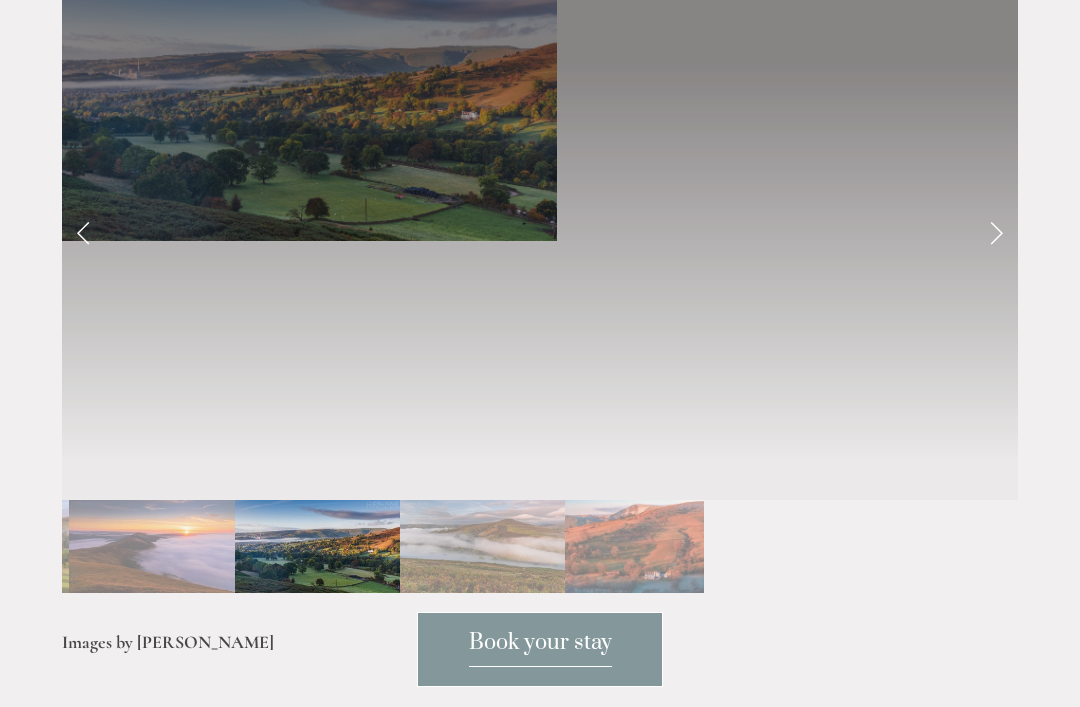 scroll, scrollTop: 4302, scrollLeft: 0, axis: vertical 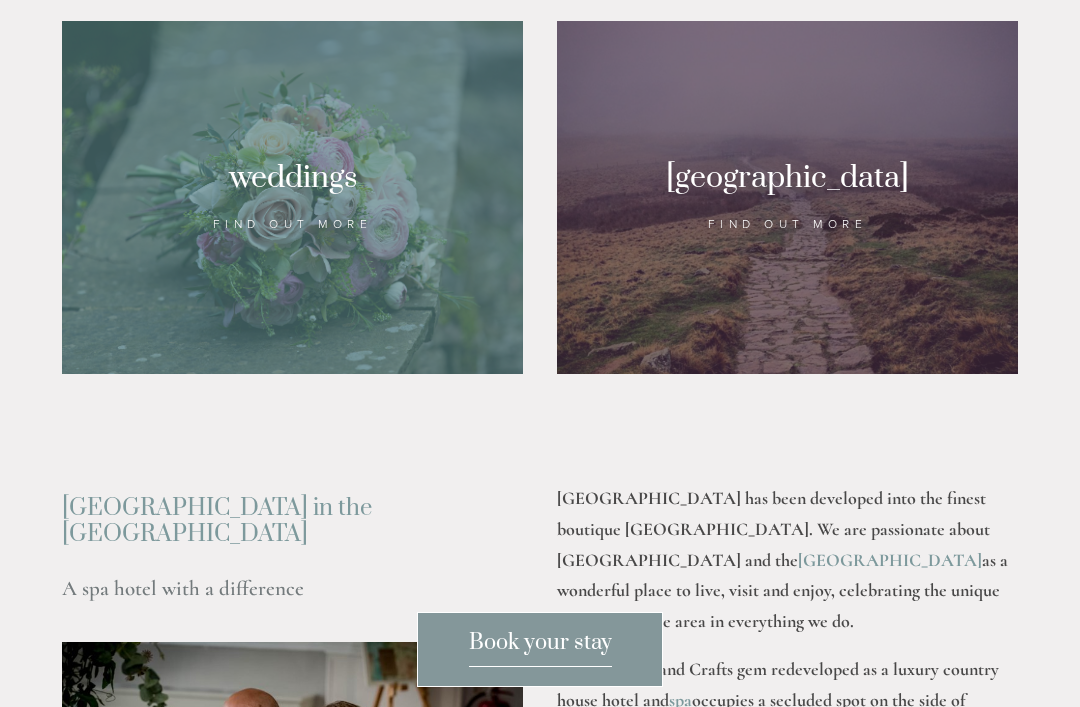 click at bounding box center (787, 197) 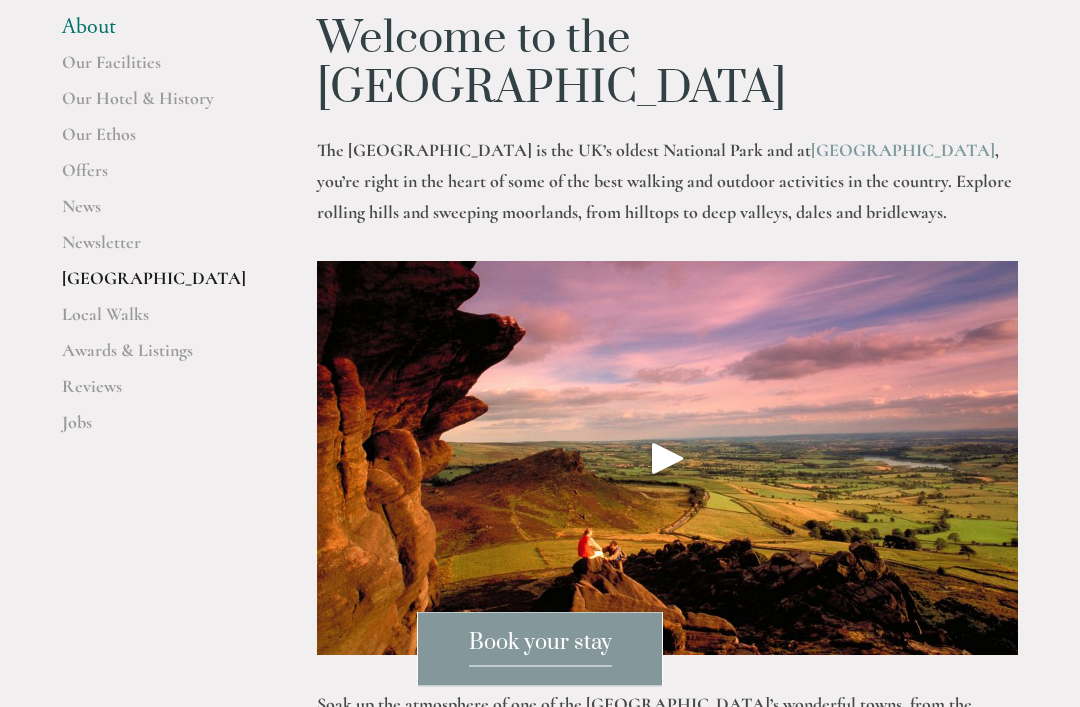 scroll, scrollTop: 544, scrollLeft: 0, axis: vertical 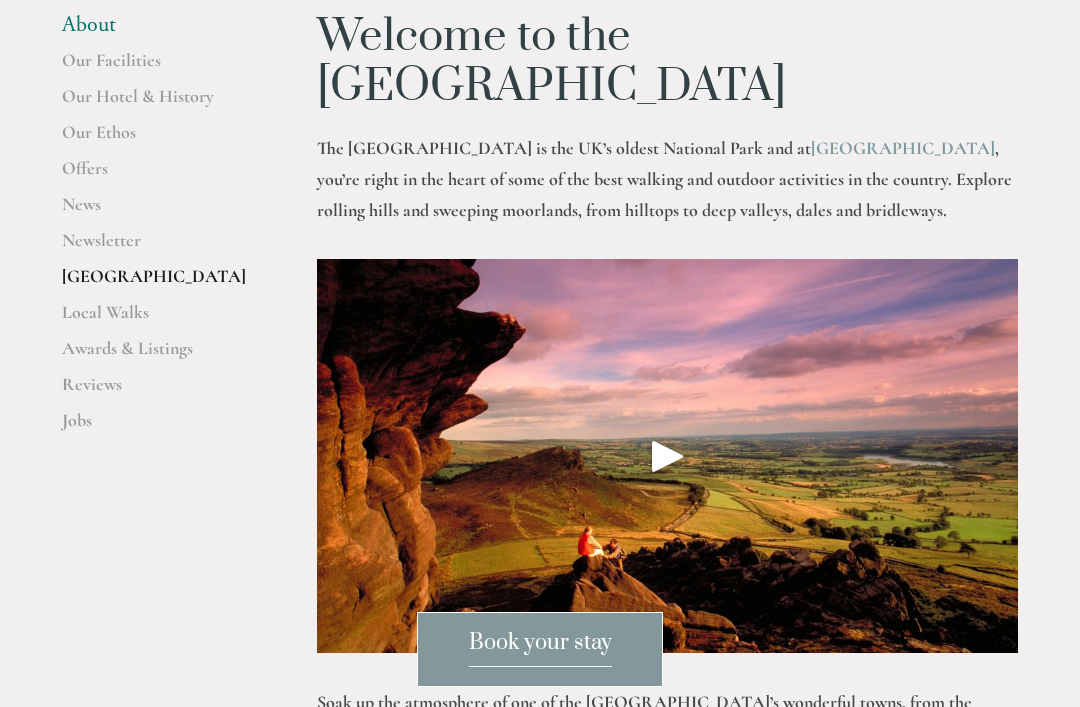 click on "Local Walks" at bounding box center [157, 319] 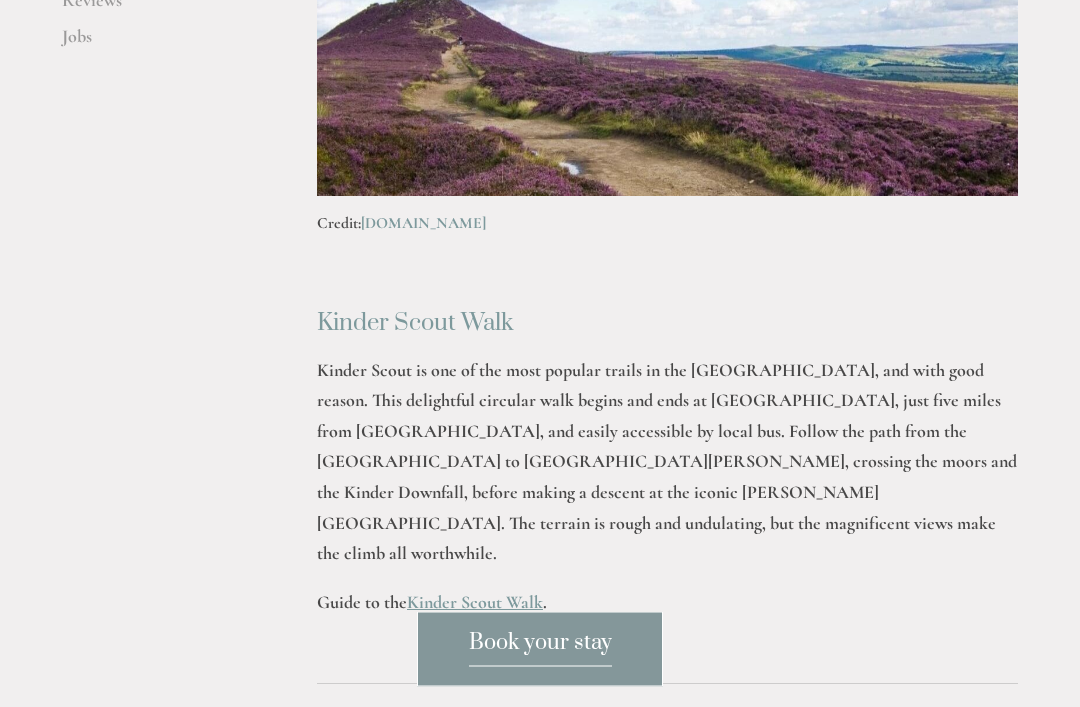 scroll, scrollTop: 928, scrollLeft: 0, axis: vertical 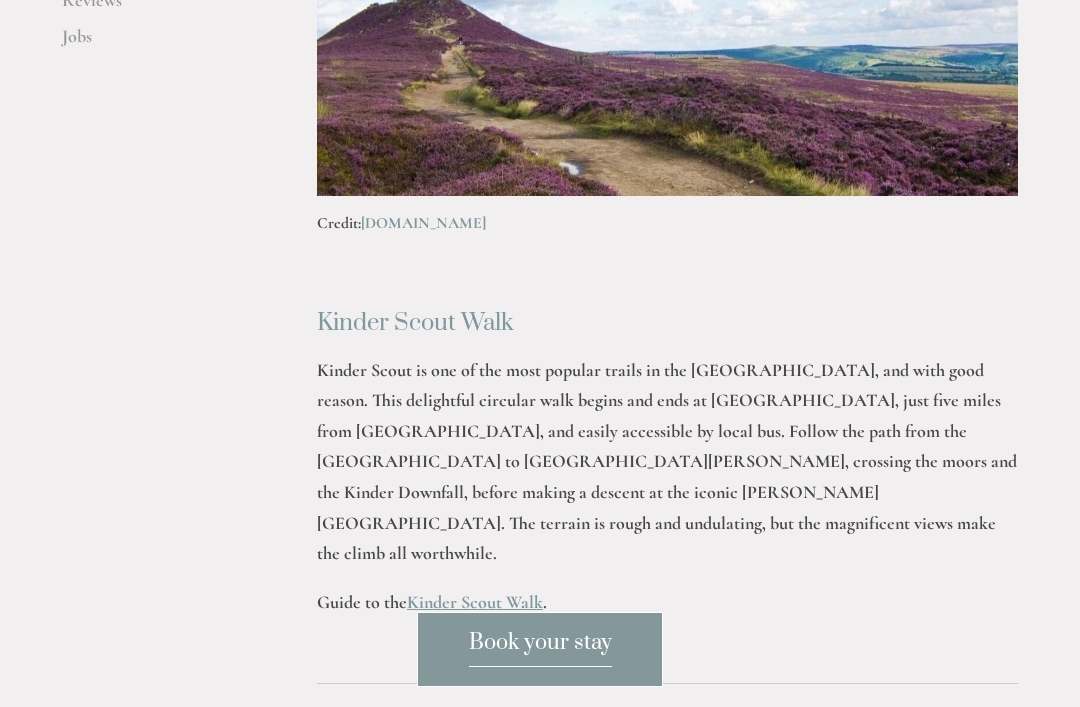 click on "Kinder Scout Walk" at bounding box center [475, 602] 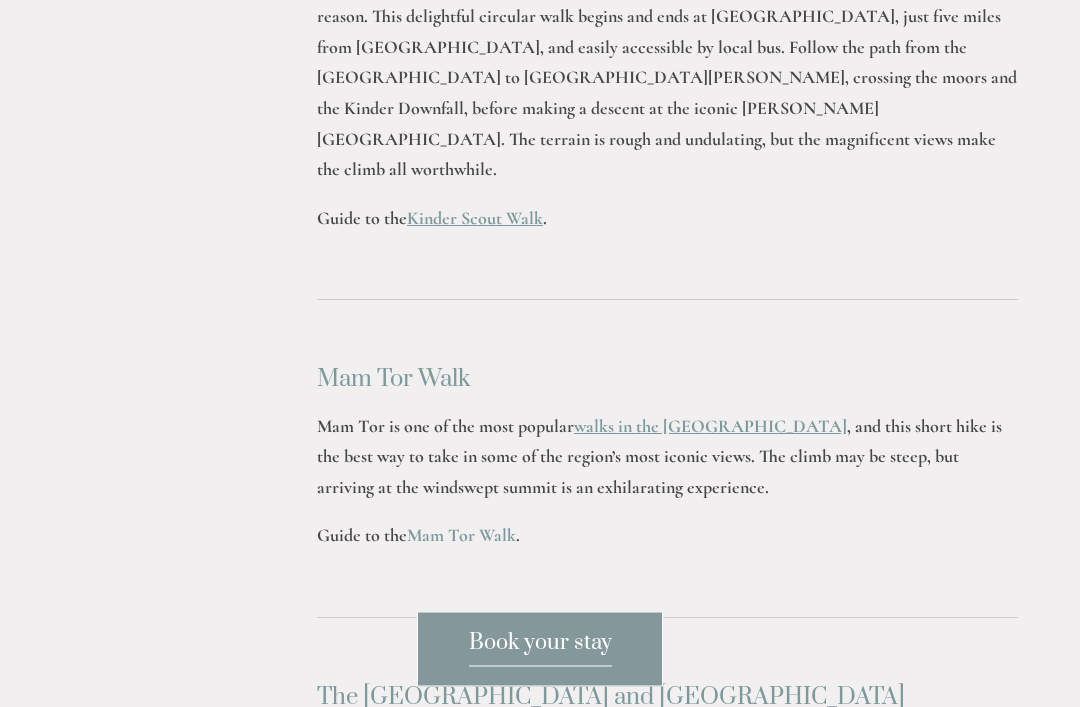 scroll, scrollTop: 1317, scrollLeft: 0, axis: vertical 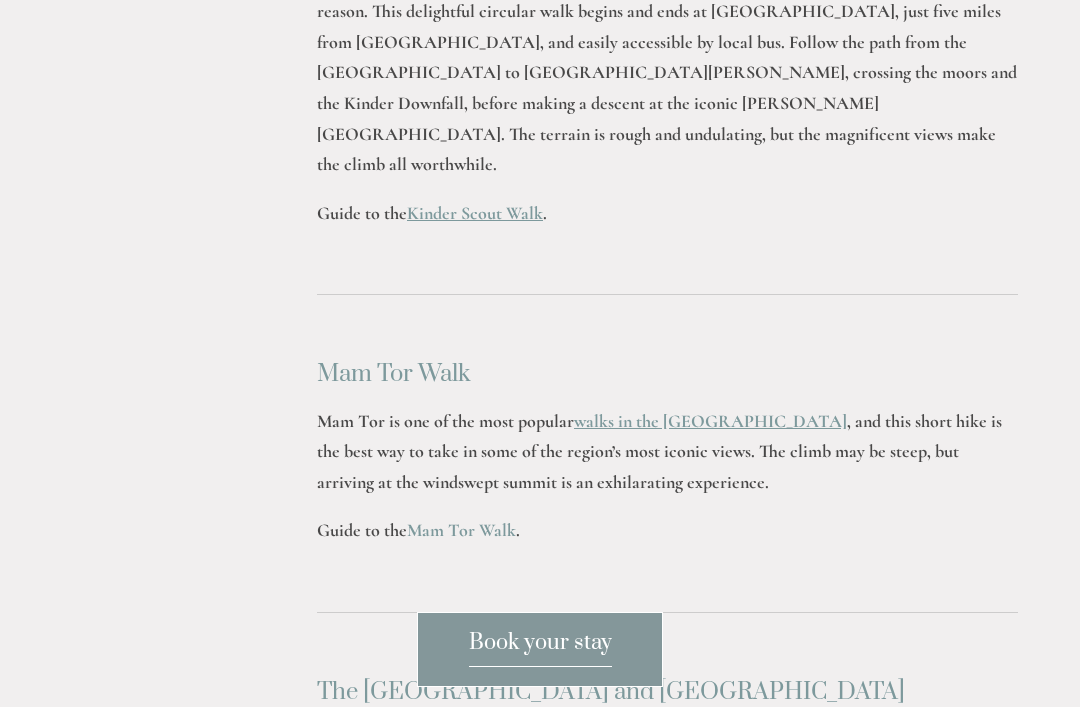 click on "Mam Tor Walk" at bounding box center (461, 530) 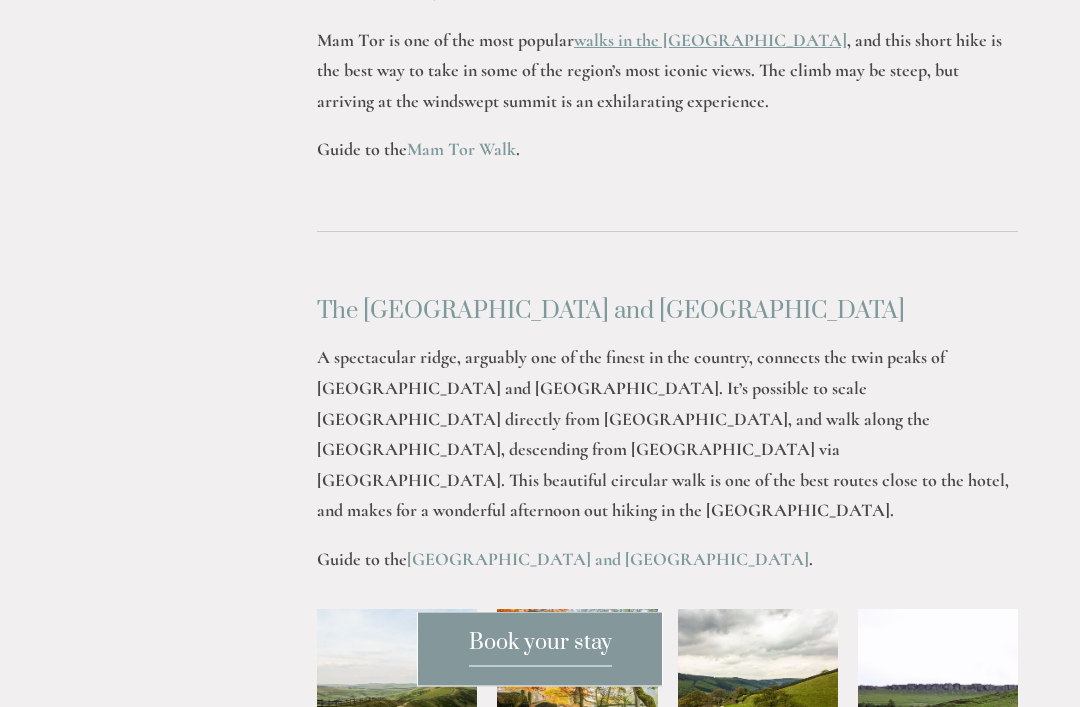scroll, scrollTop: 1698, scrollLeft: 0, axis: vertical 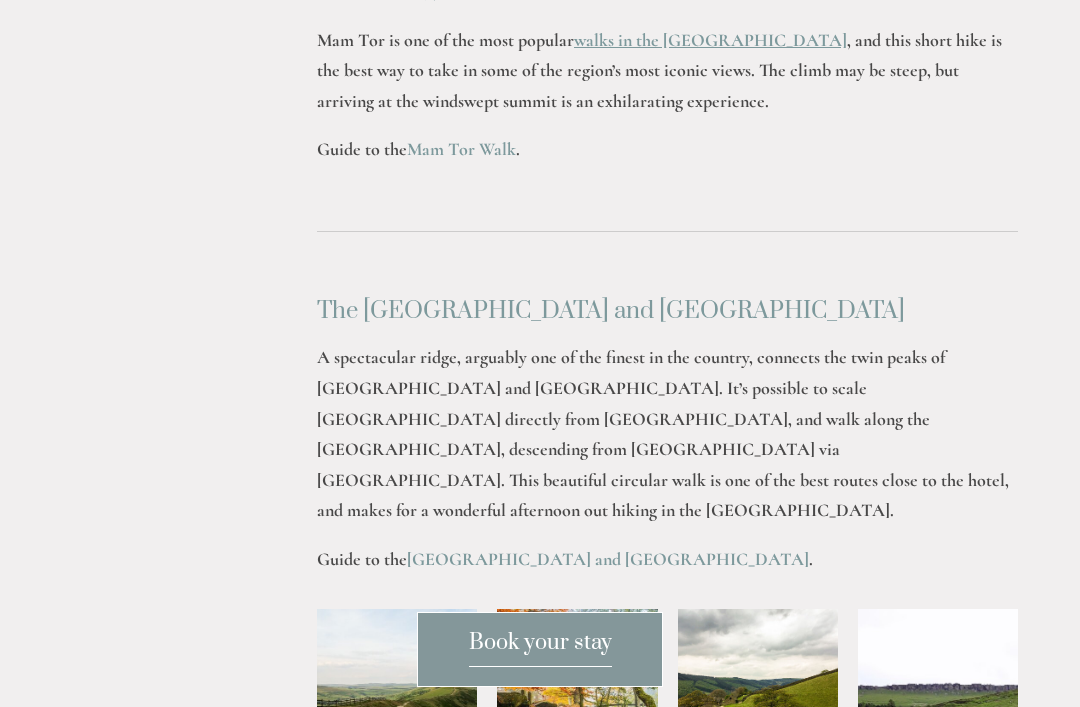 click on "Great Ridge and Win Hill Walk" at bounding box center [608, 559] 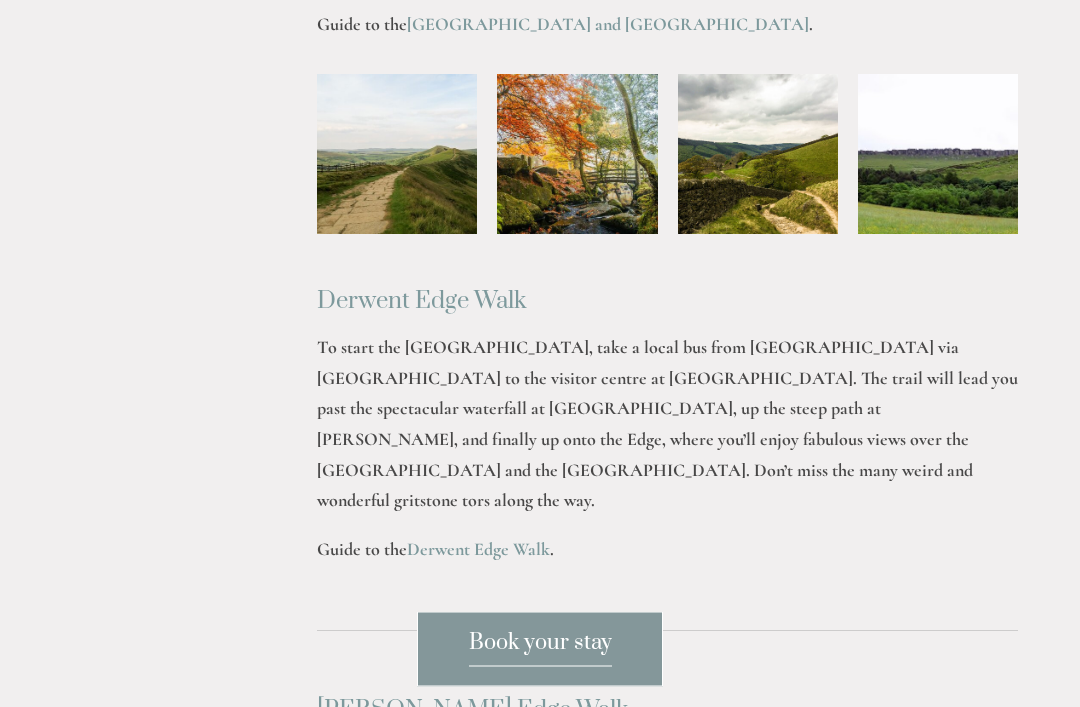 scroll, scrollTop: 2233, scrollLeft: 0, axis: vertical 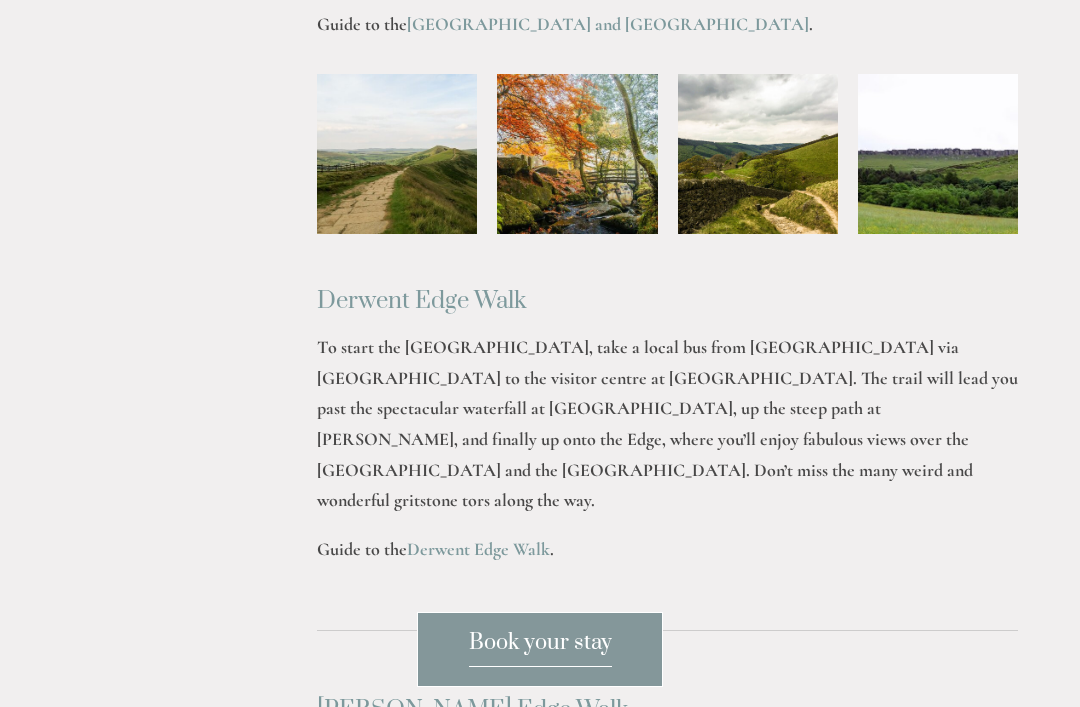 click on "Derwent Edge Walk" at bounding box center [478, 549] 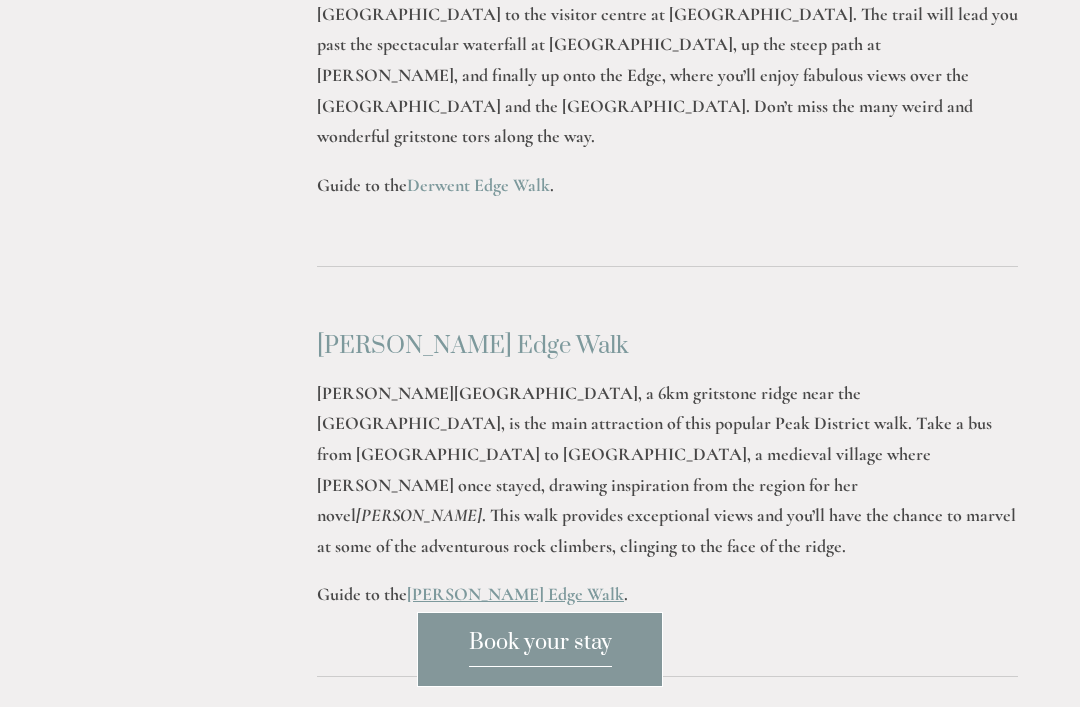 scroll, scrollTop: 2606, scrollLeft: 0, axis: vertical 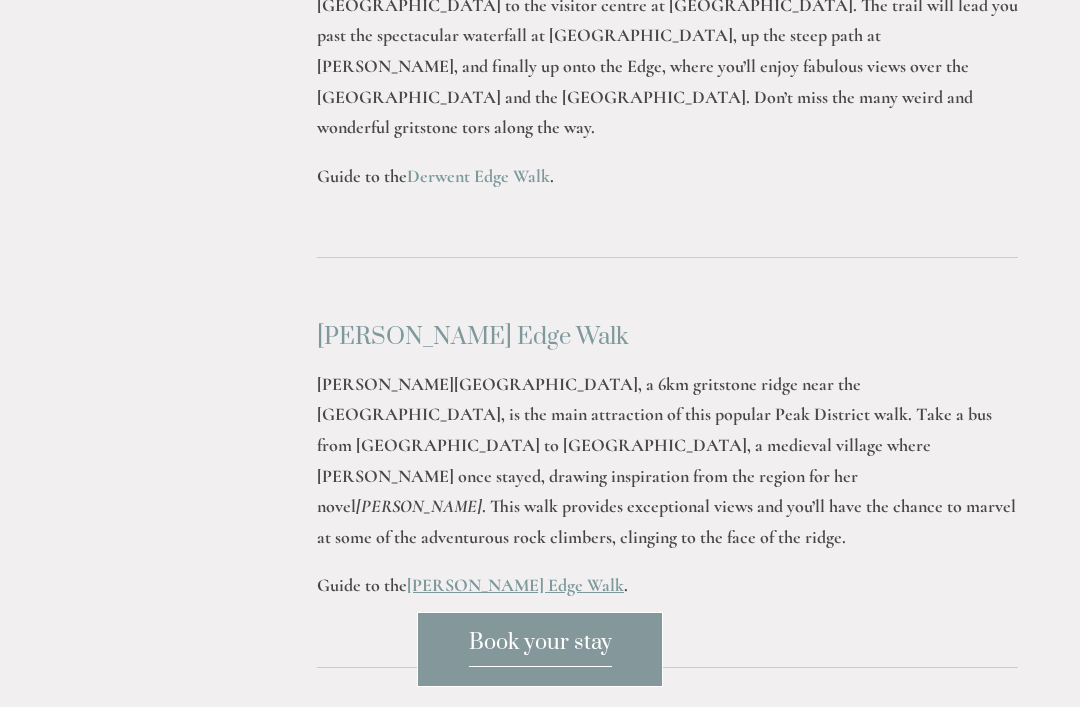 click on "Stanage Edge Walk" at bounding box center [515, 585] 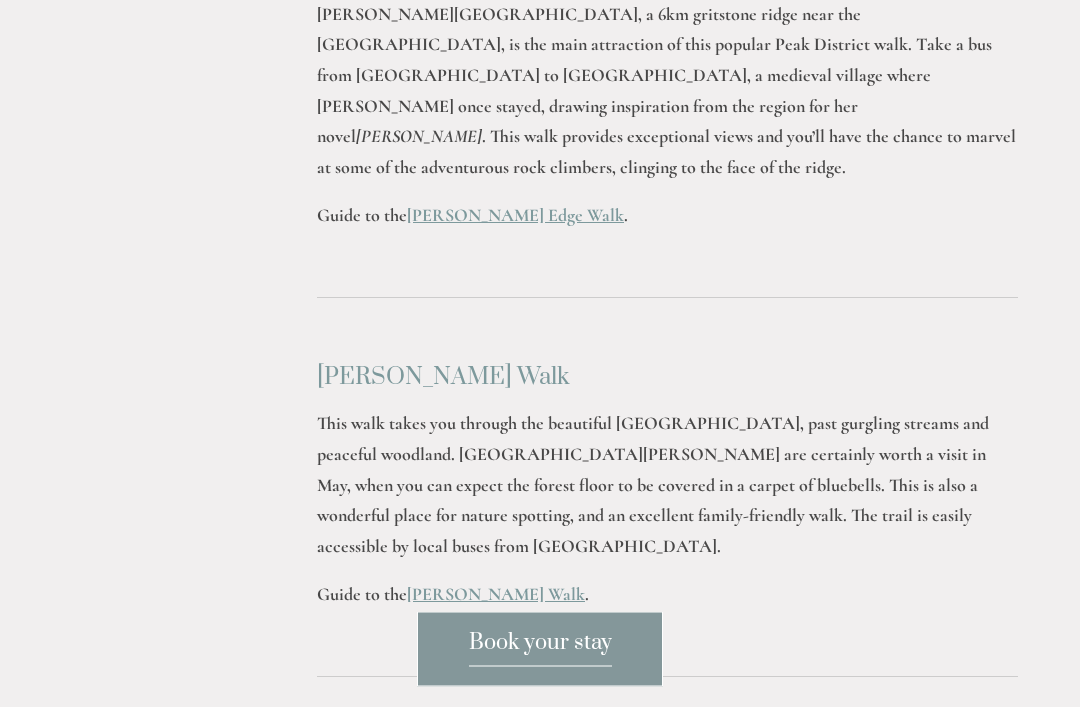 scroll, scrollTop: 2976, scrollLeft: 0, axis: vertical 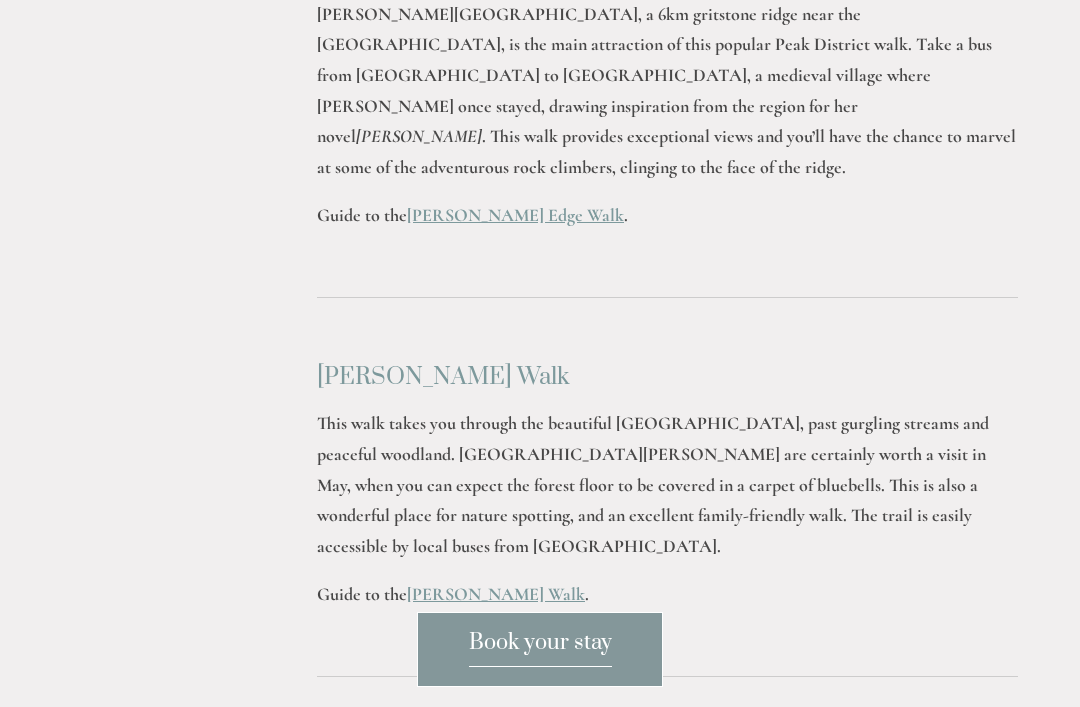 click on "Explore the UK's oldest  National Park
Rooms
Rooms
Your Stay
Book a stay
Offers
Spa" at bounding box center [540, -480] 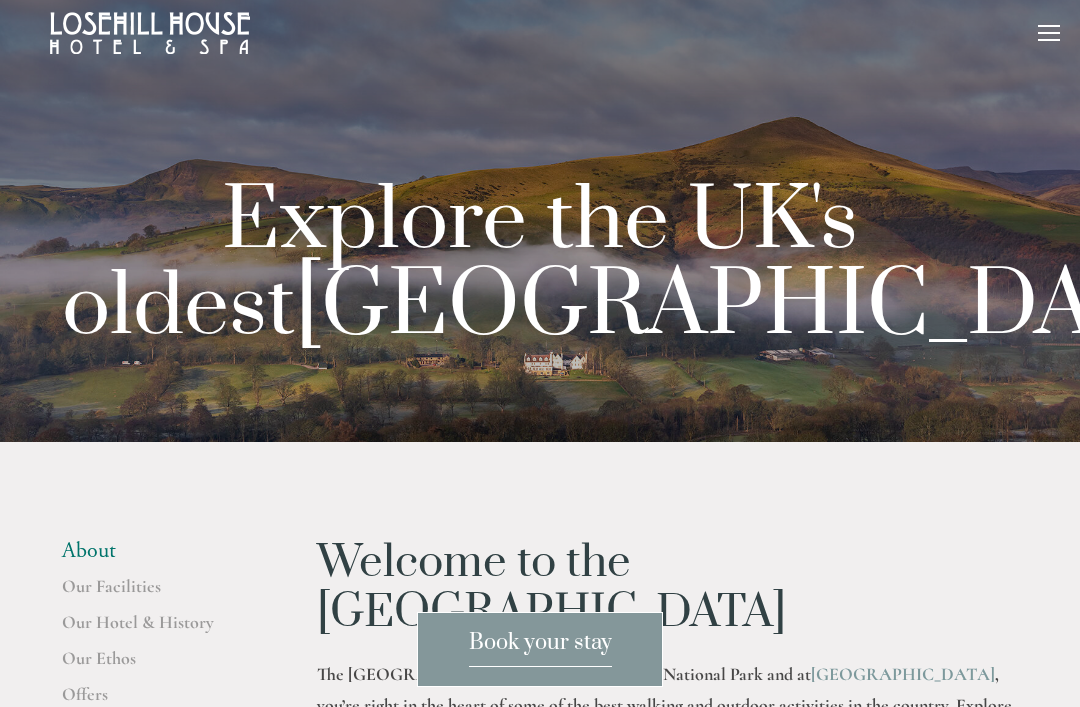 scroll, scrollTop: 0, scrollLeft: 0, axis: both 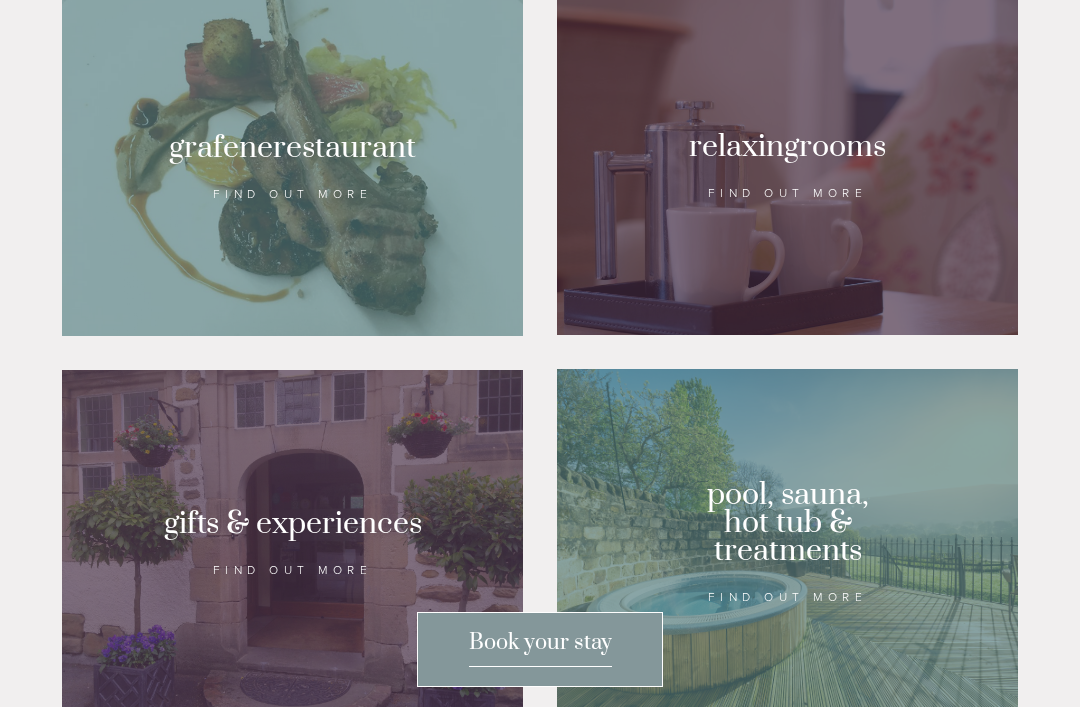click at bounding box center (787, 167) 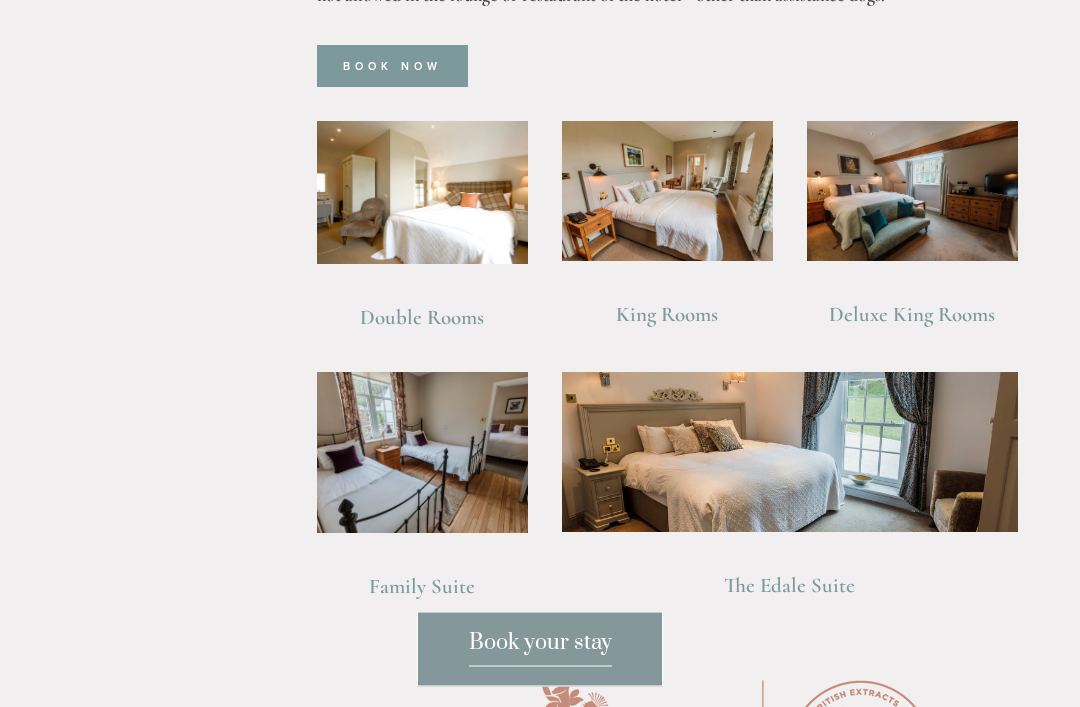 scroll, scrollTop: 1382, scrollLeft: 0, axis: vertical 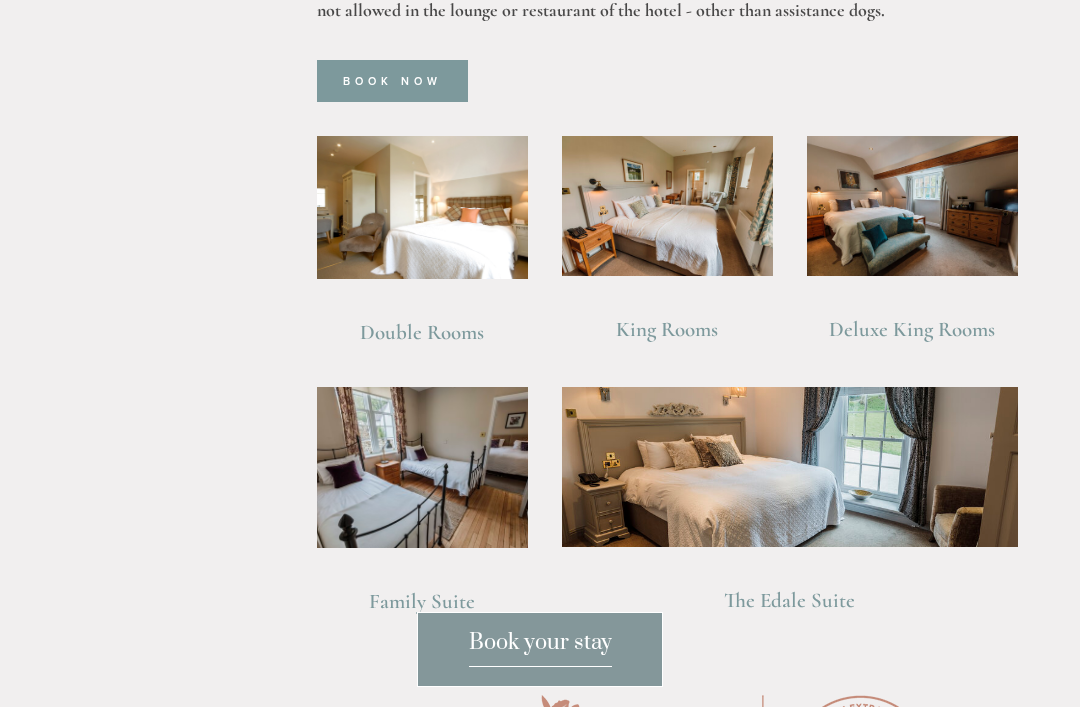click on "King Rooms" at bounding box center (667, 329) 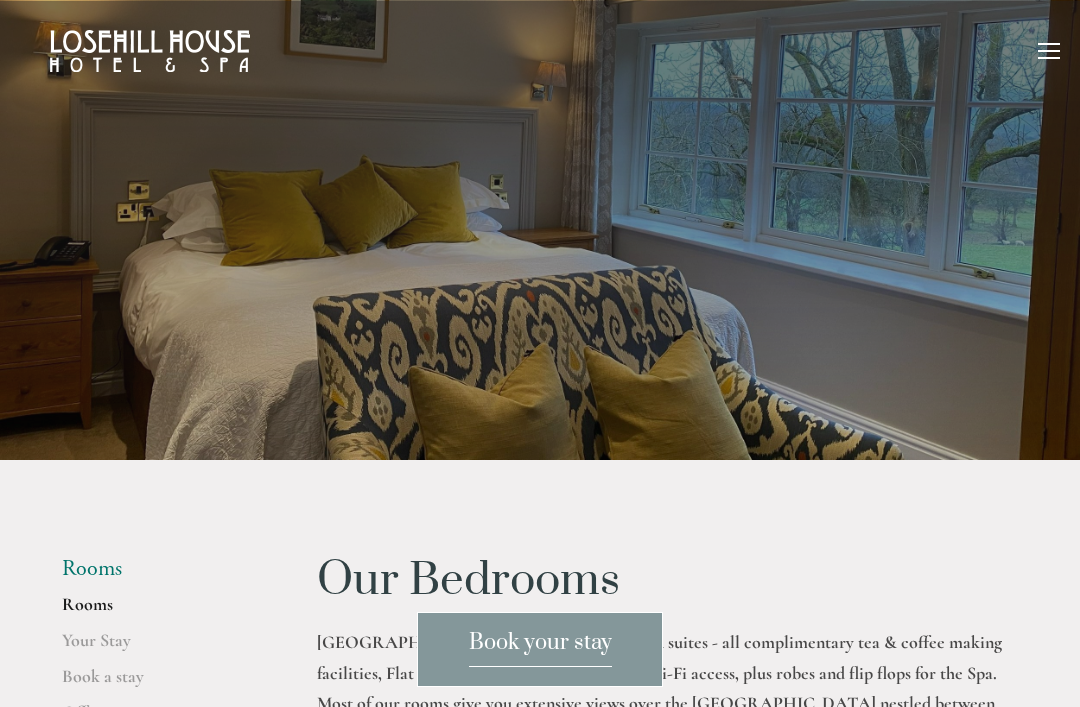 scroll, scrollTop: 1382, scrollLeft: 0, axis: vertical 